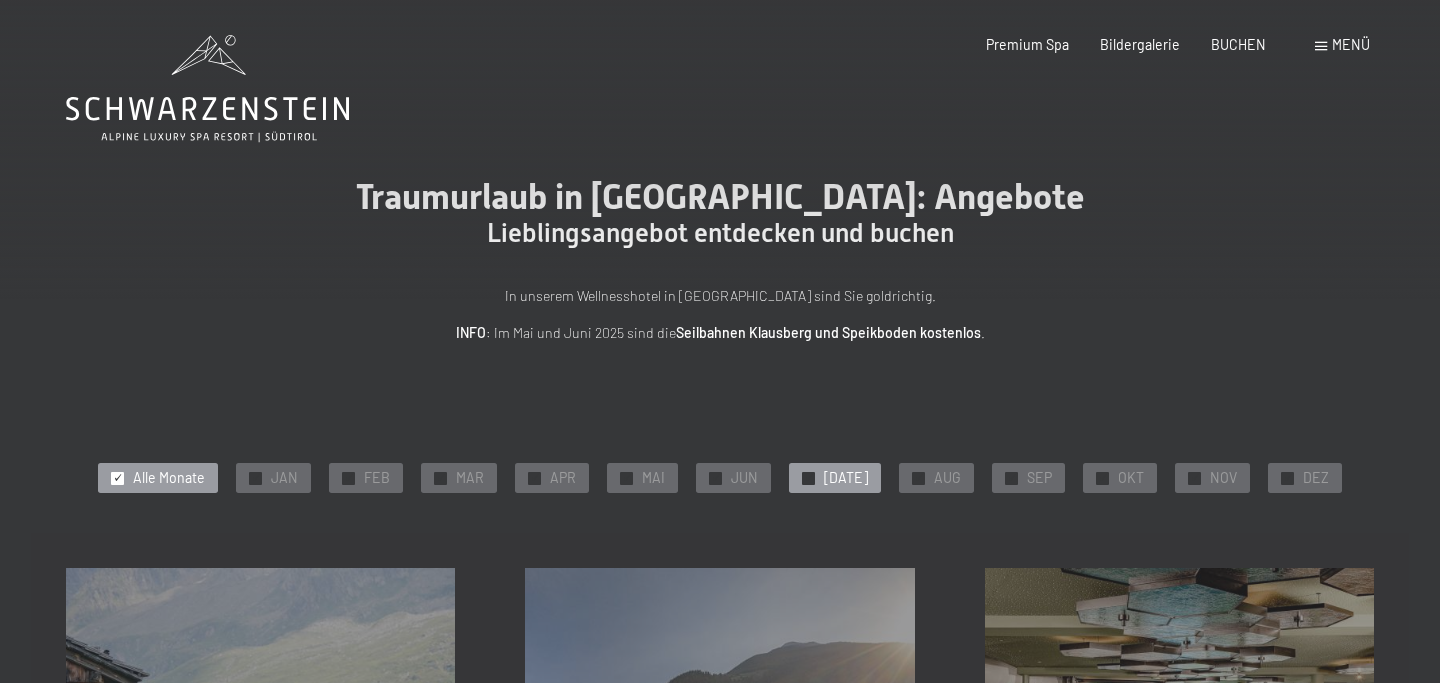 scroll, scrollTop: 0, scrollLeft: 0, axis: both 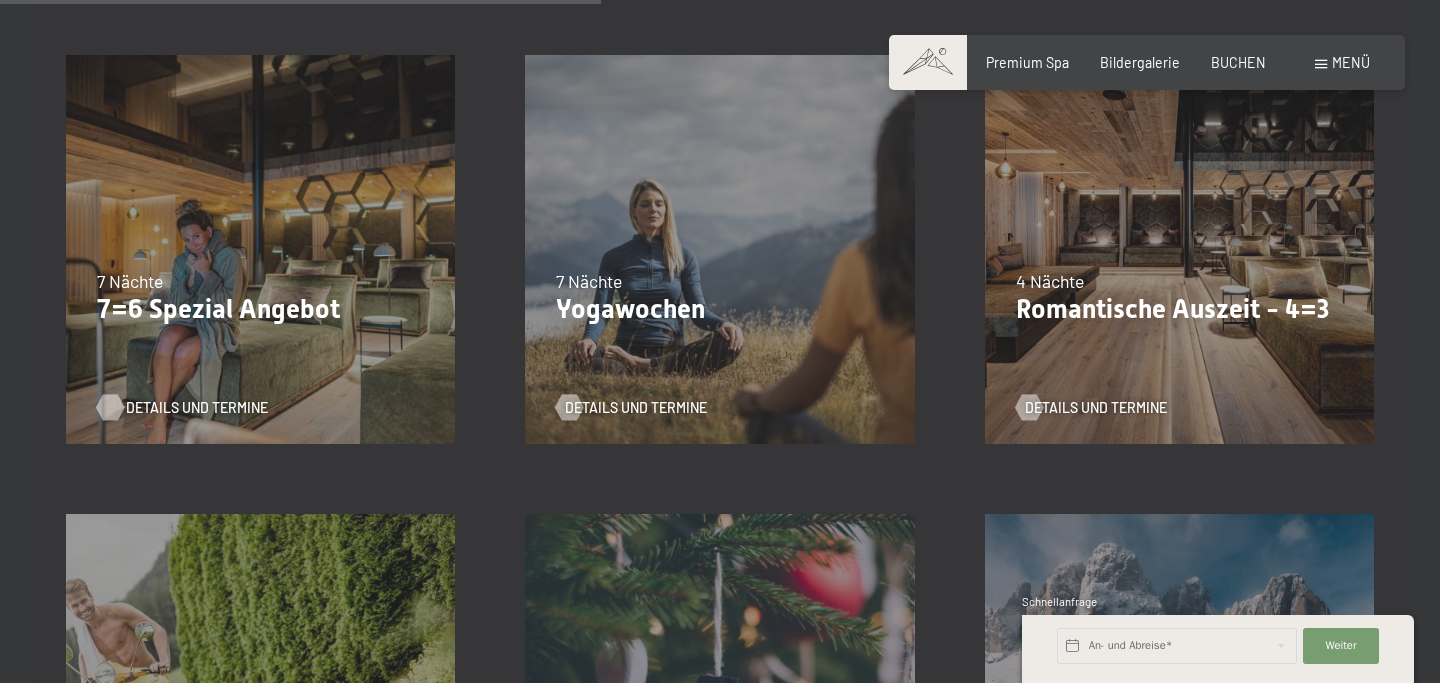 click on "Details und Termine" at bounding box center (197, 408) 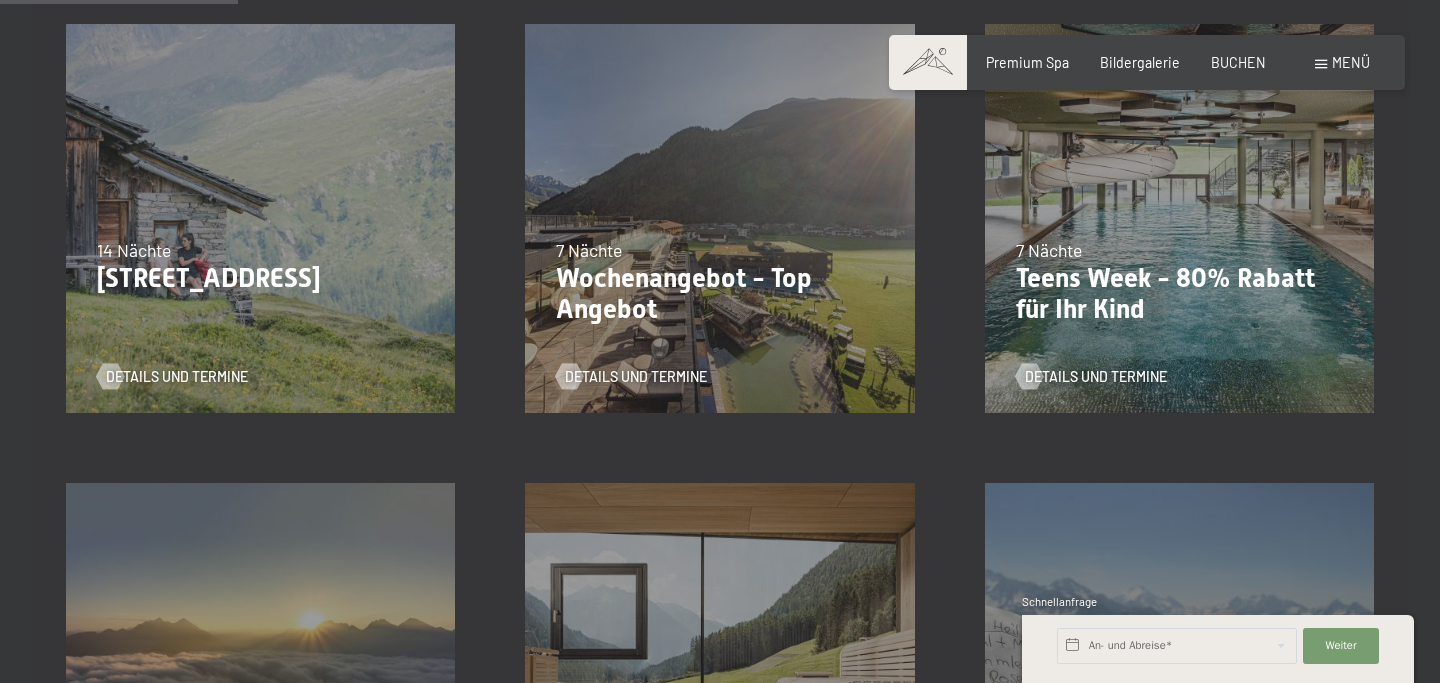 scroll, scrollTop: 518, scrollLeft: 0, axis: vertical 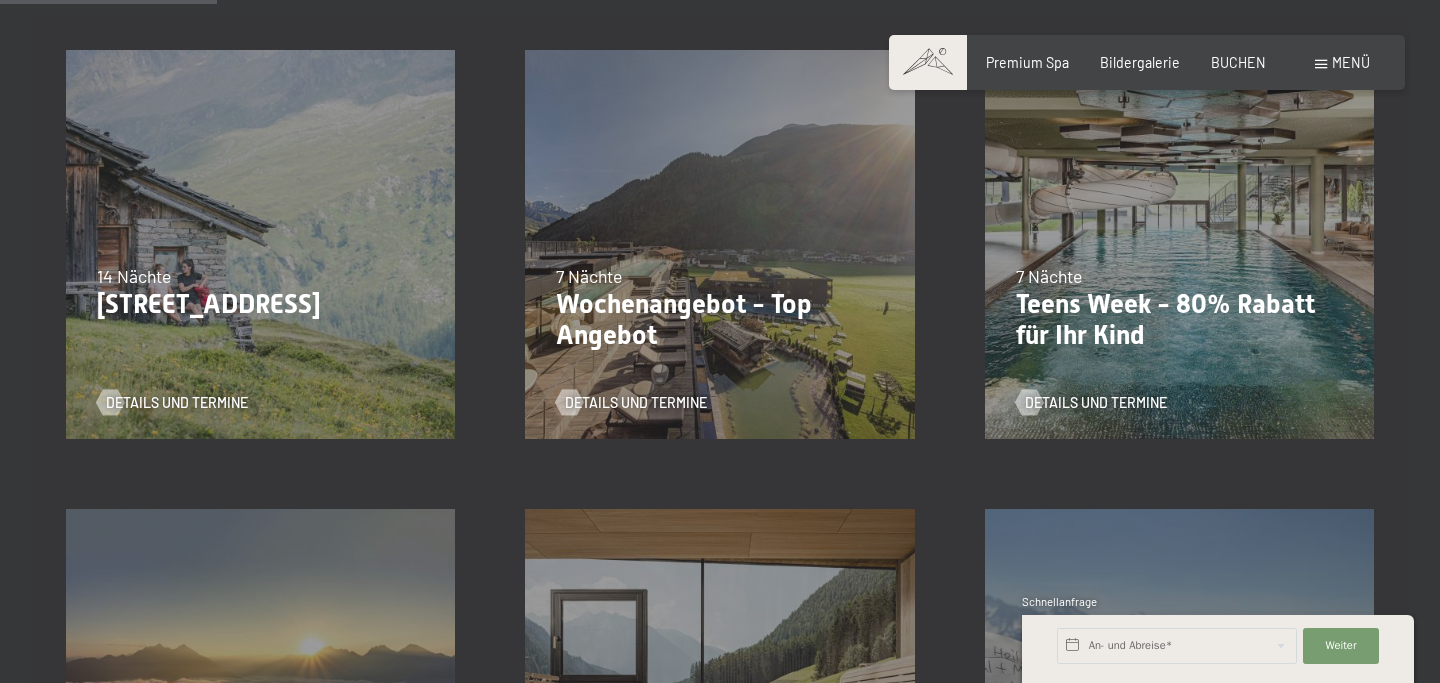 click on "Einwilligung Marketing*" at bounding box center [597, 399] 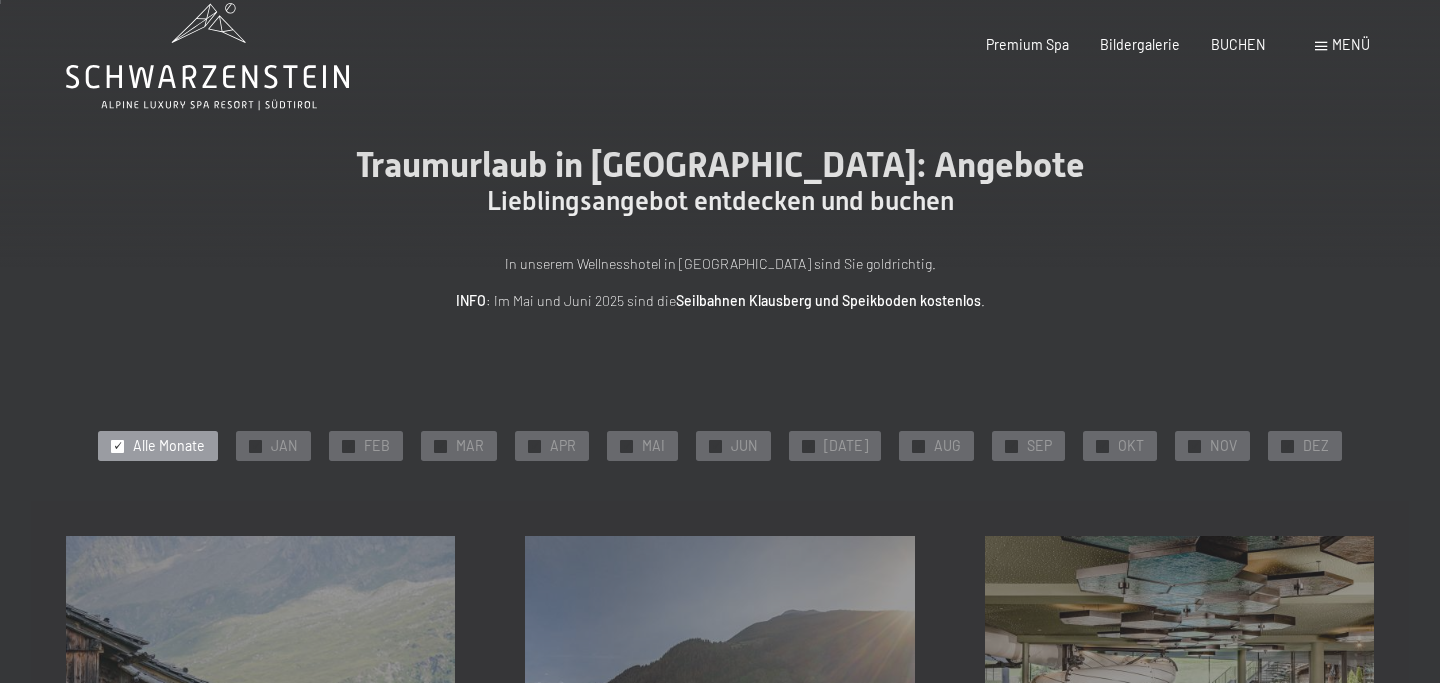 scroll, scrollTop: 51, scrollLeft: 0, axis: vertical 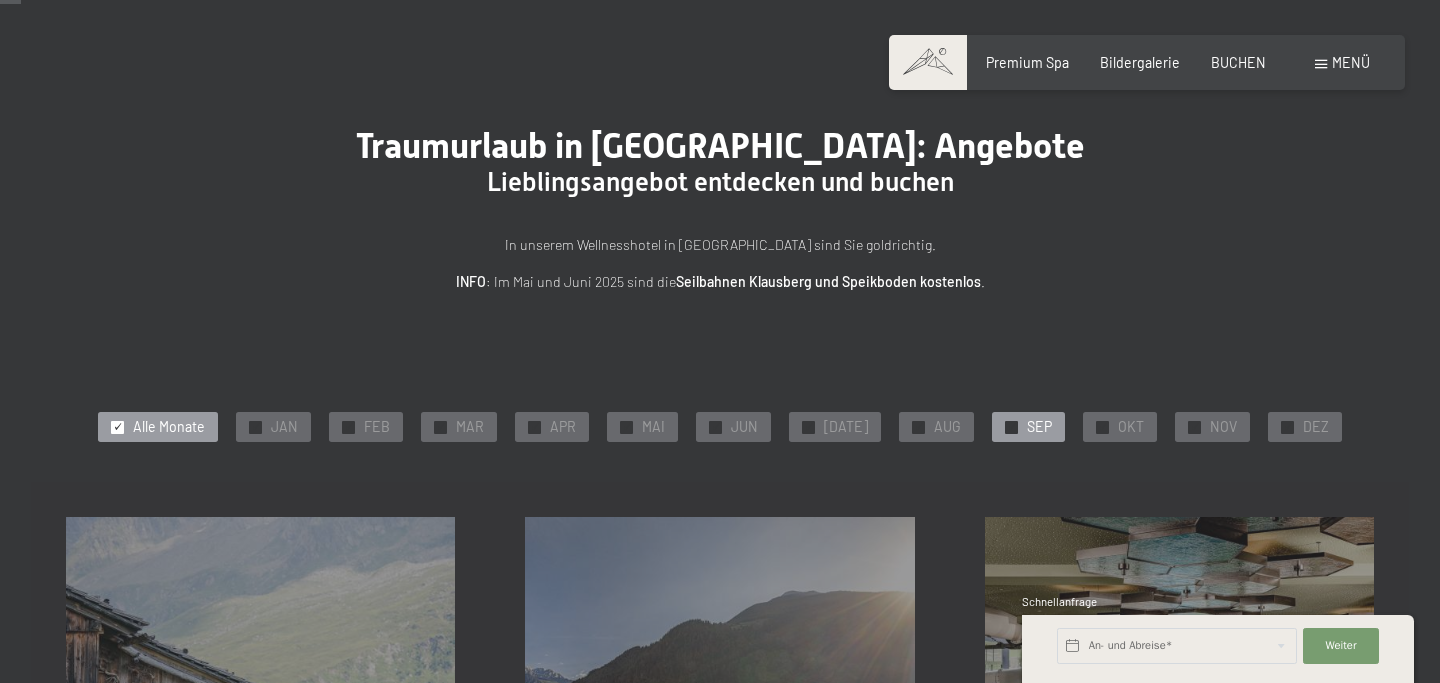 click on "SEP" at bounding box center [1039, 427] 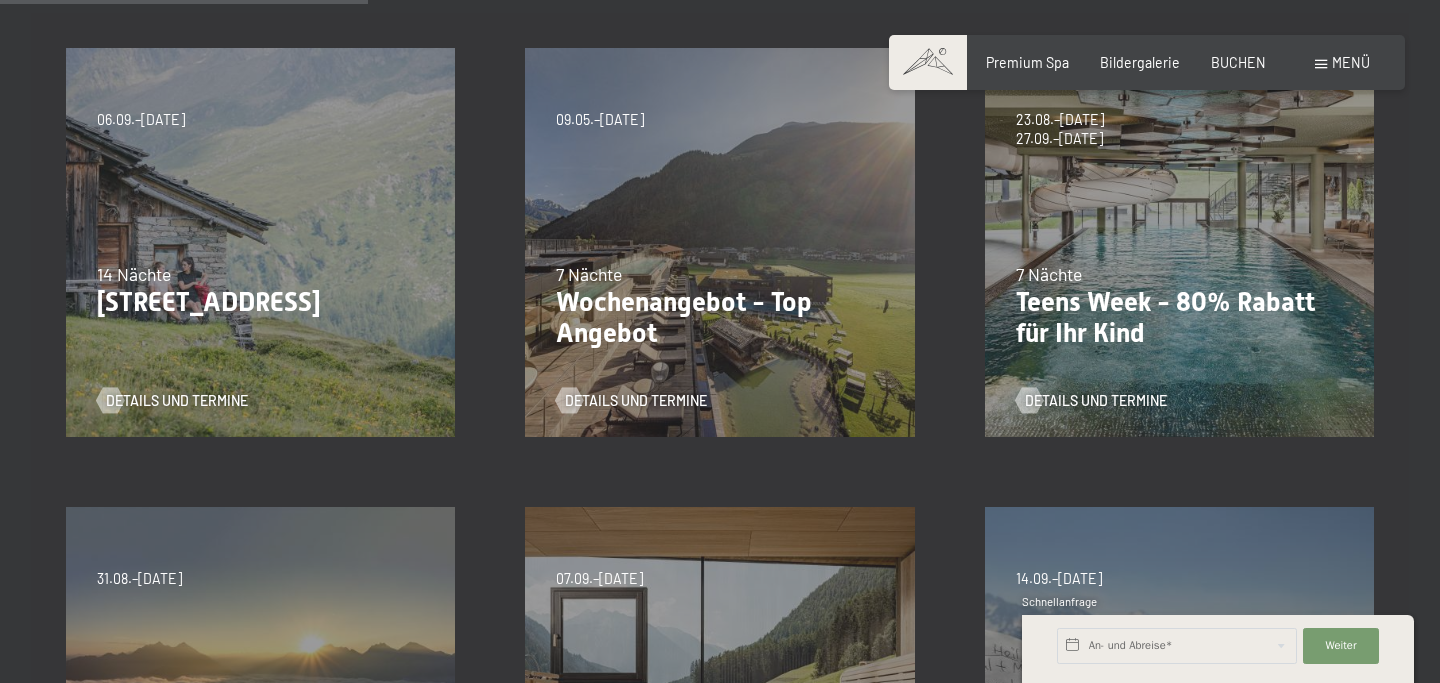 scroll, scrollTop: 526, scrollLeft: 0, axis: vertical 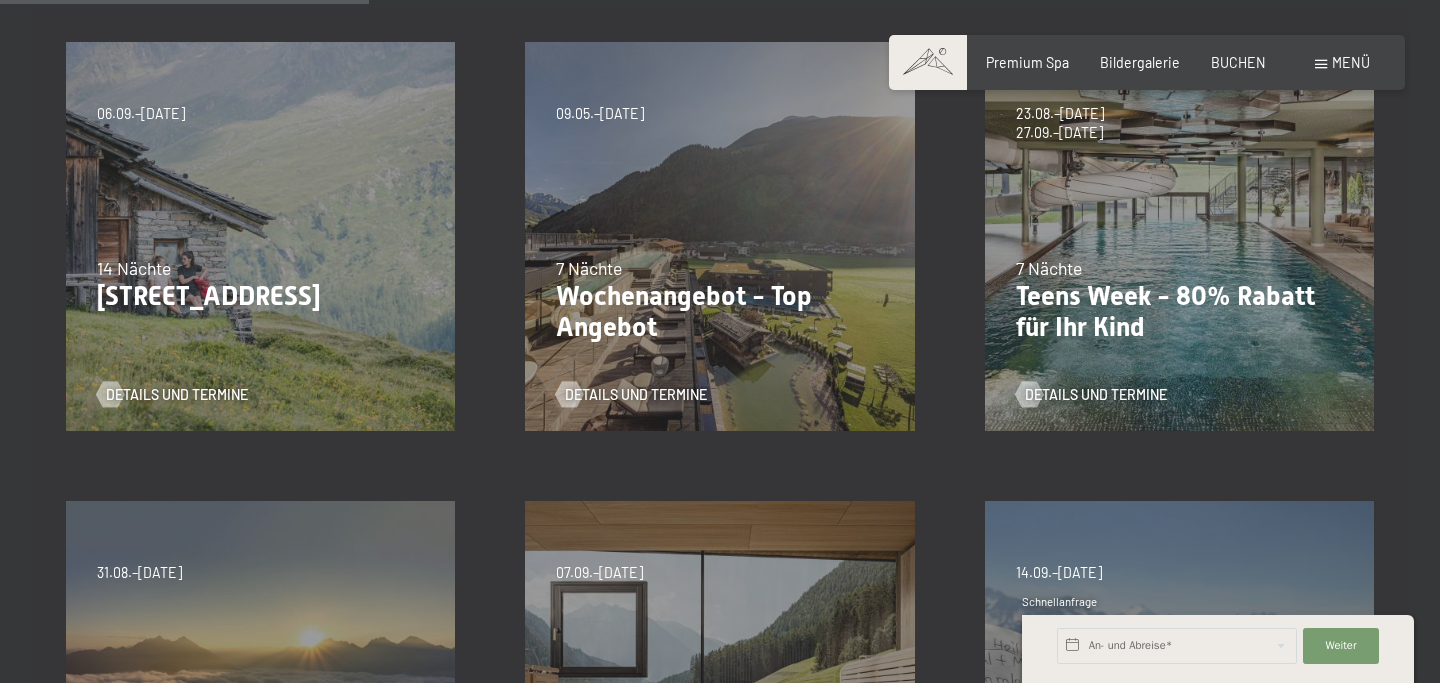 click on "Einwilligung Marketing*" at bounding box center [597, 399] 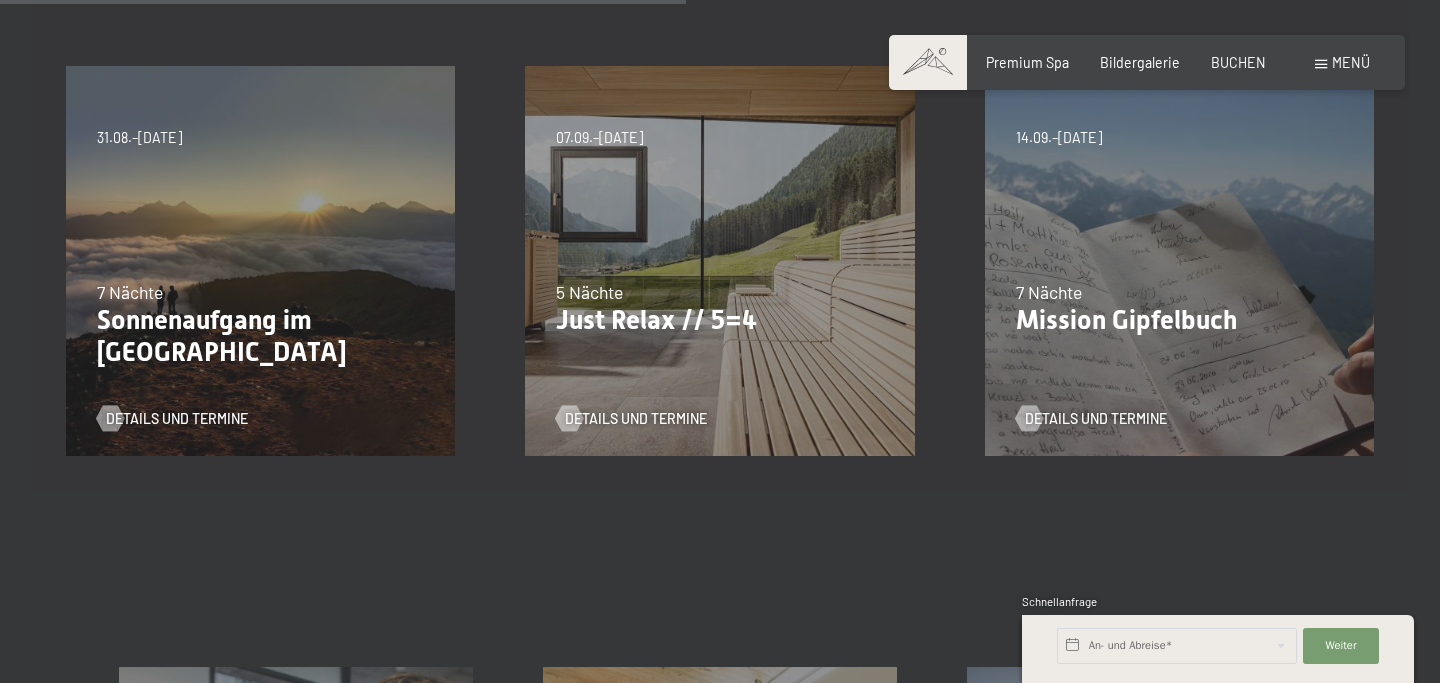 scroll, scrollTop: 978, scrollLeft: 0, axis: vertical 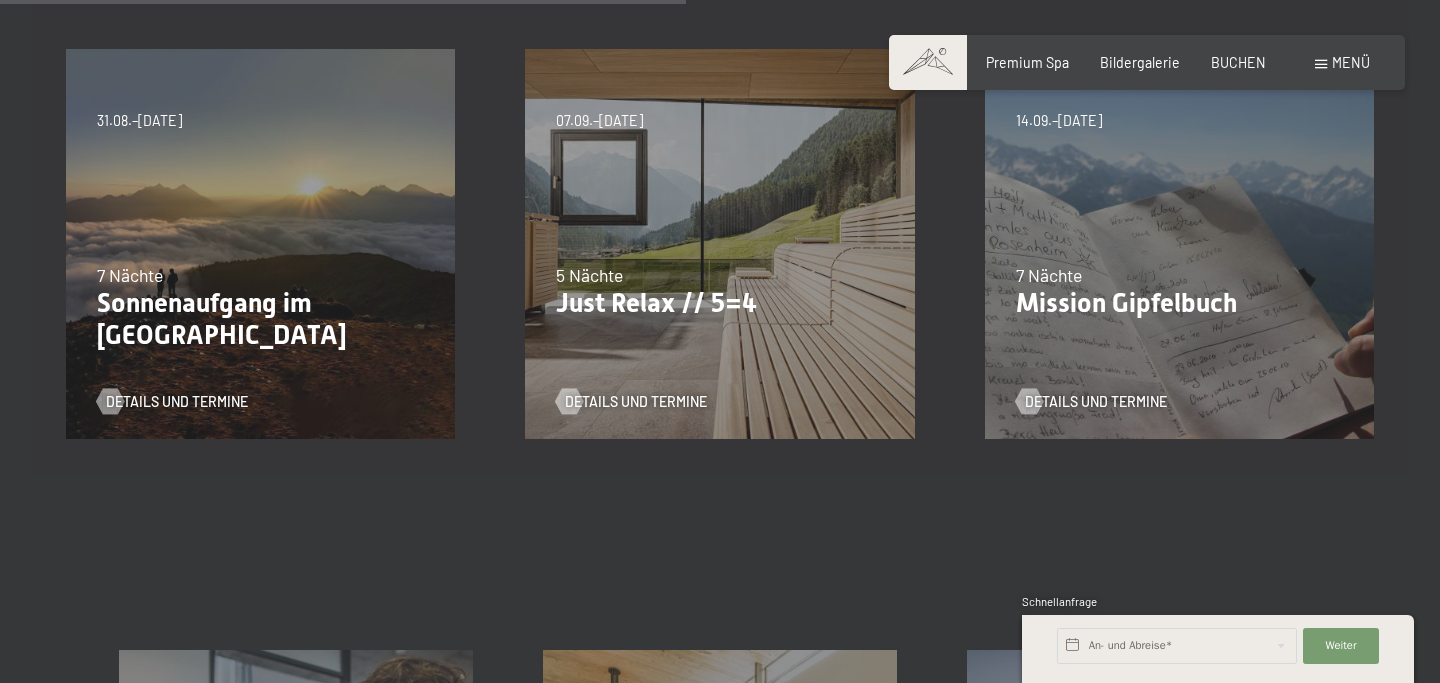 click on "Einwilligung Marketing*" at bounding box center [597, 399] 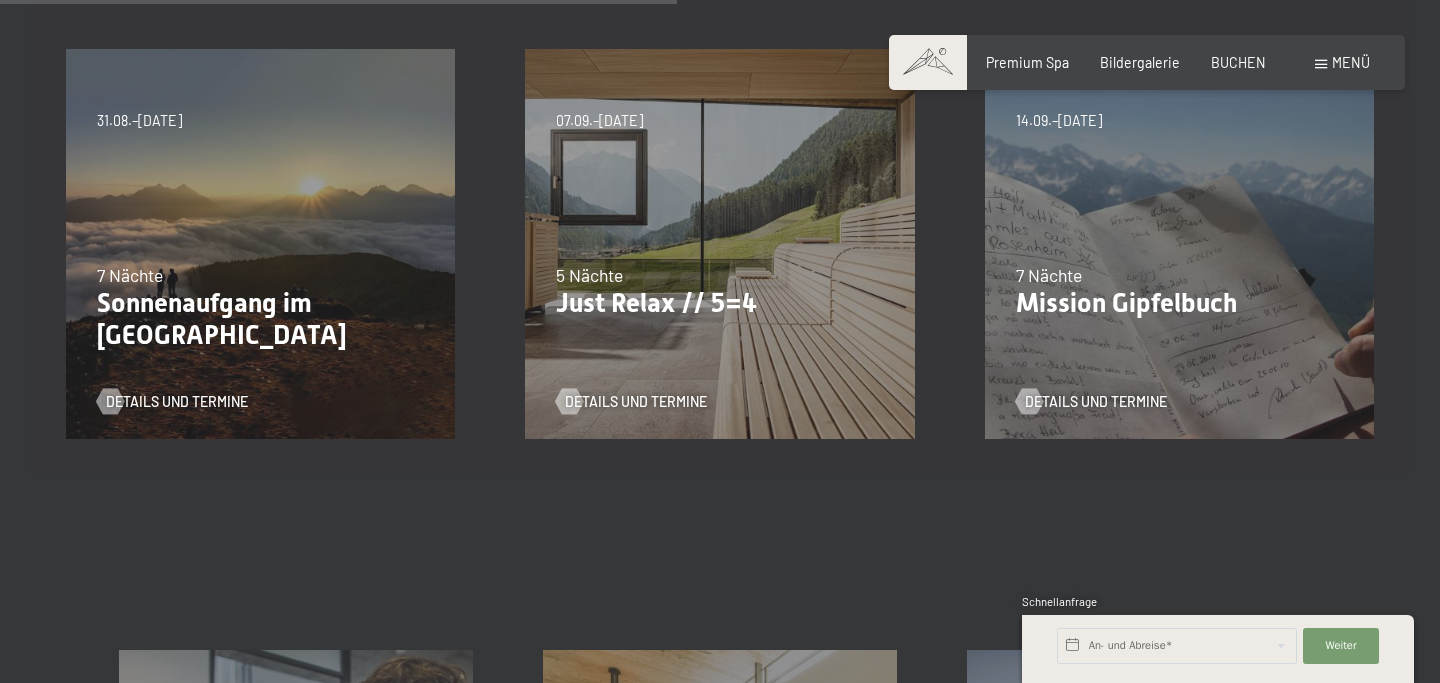 scroll, scrollTop: 964, scrollLeft: 0, axis: vertical 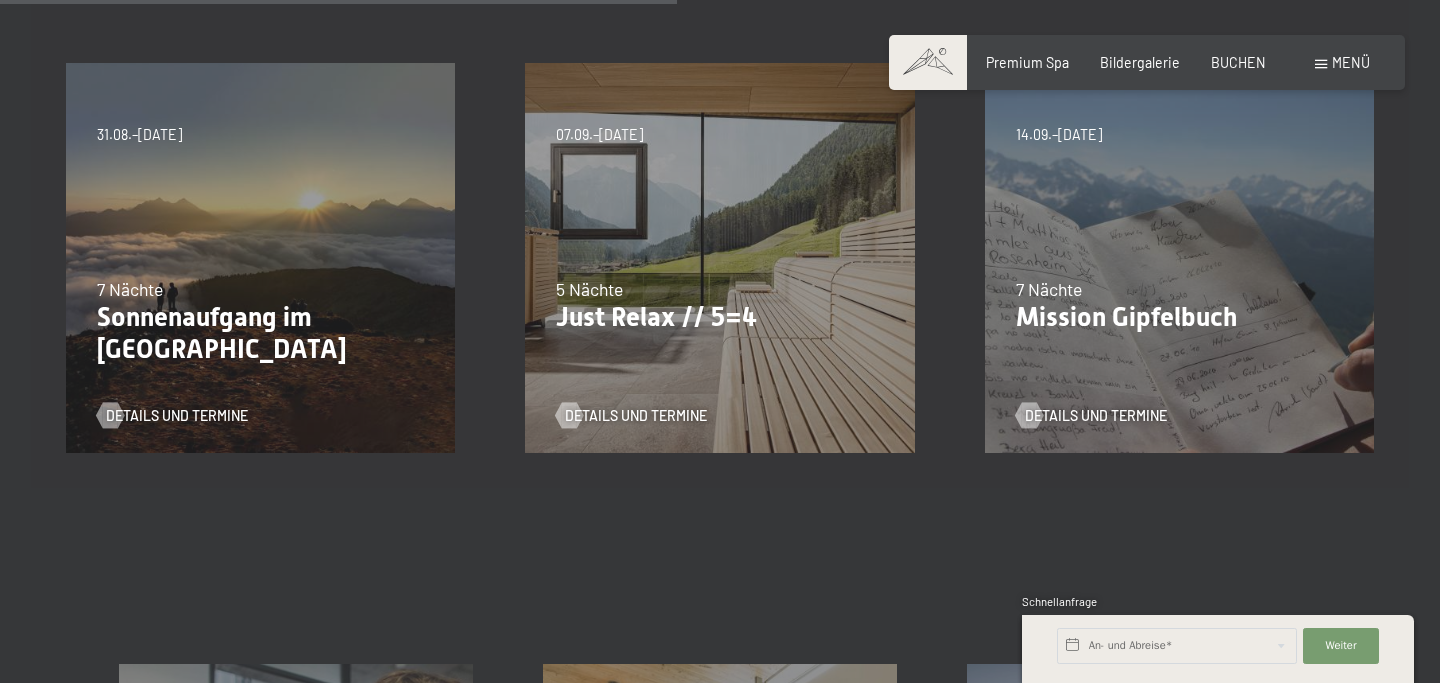 click at bounding box center [928, 62] 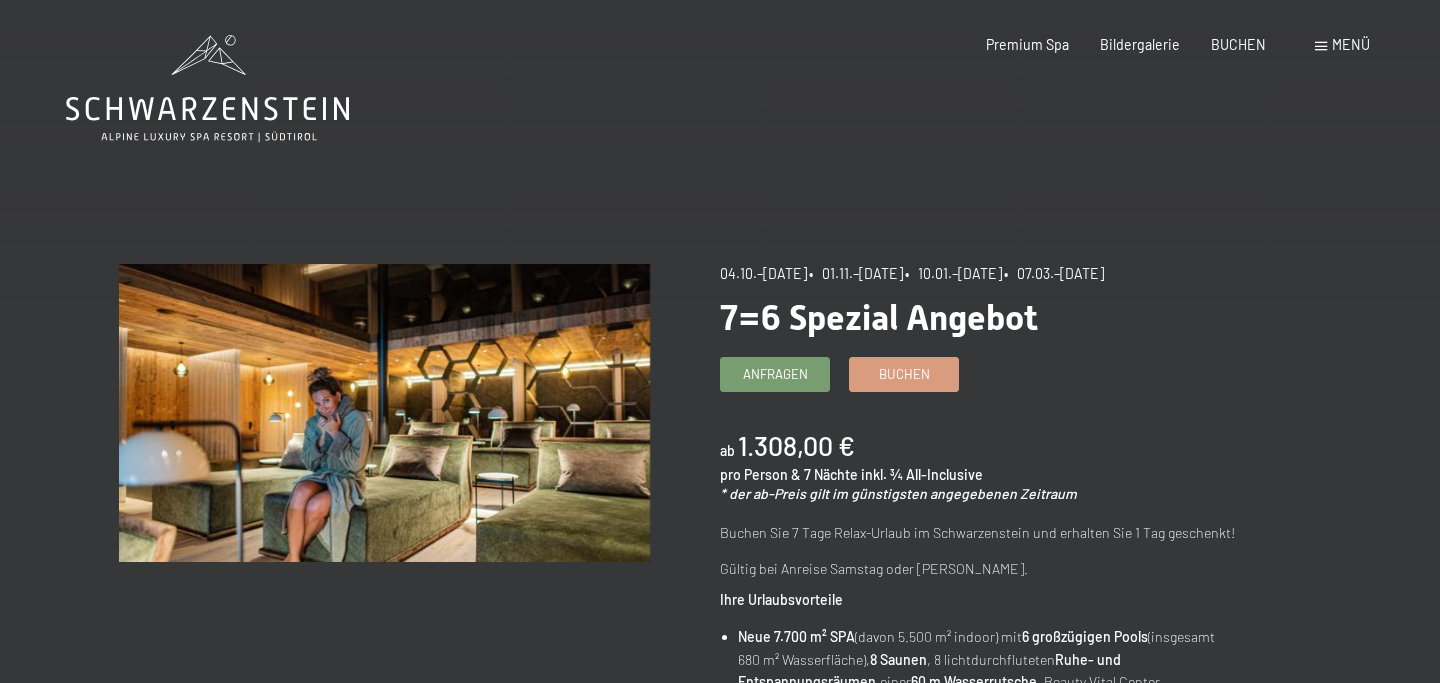 scroll, scrollTop: 0, scrollLeft: 0, axis: both 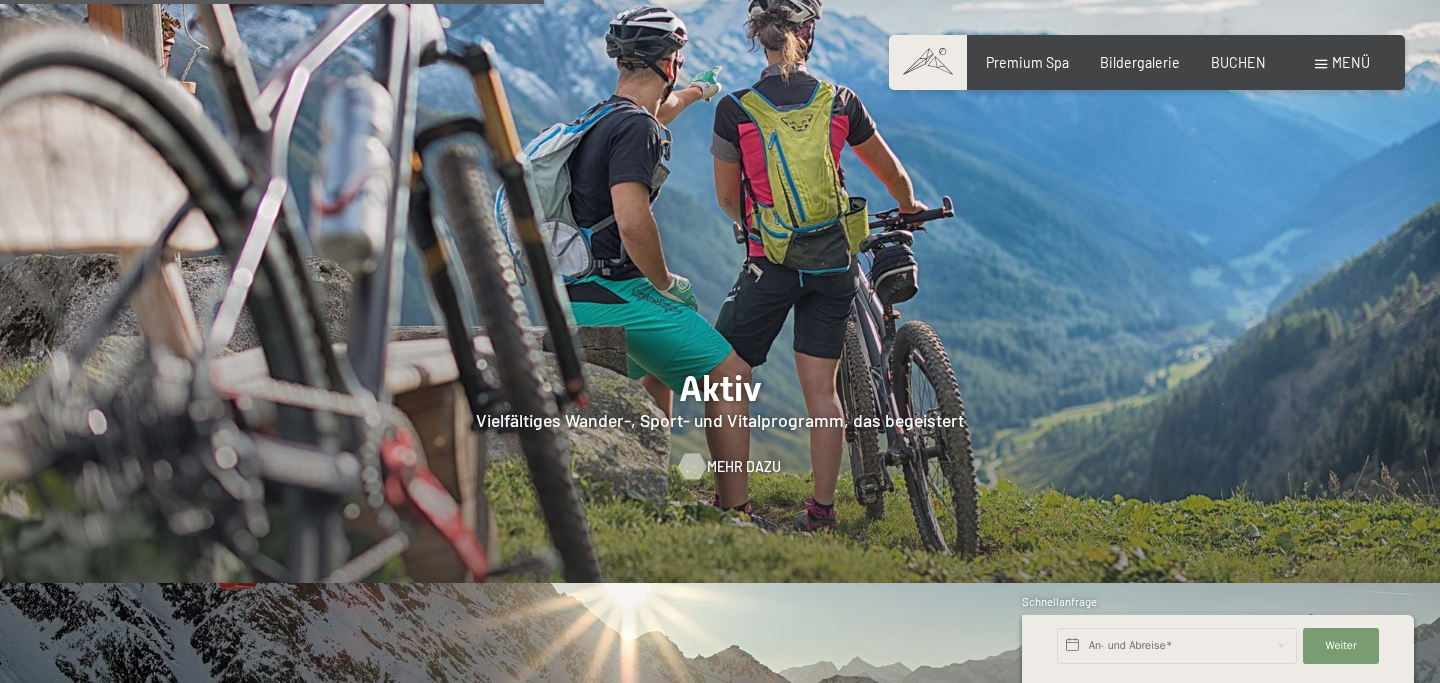click on "Mehr dazu" at bounding box center [744, 467] 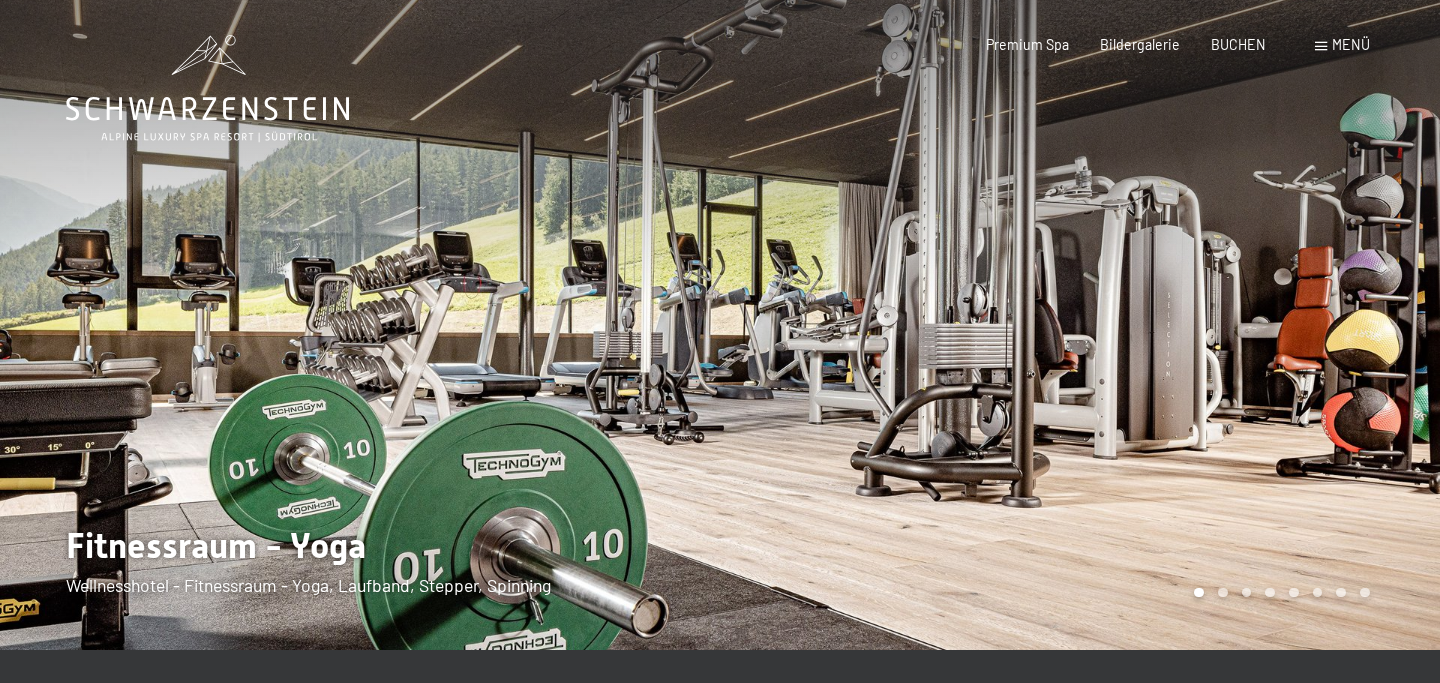 scroll, scrollTop: 0, scrollLeft: 0, axis: both 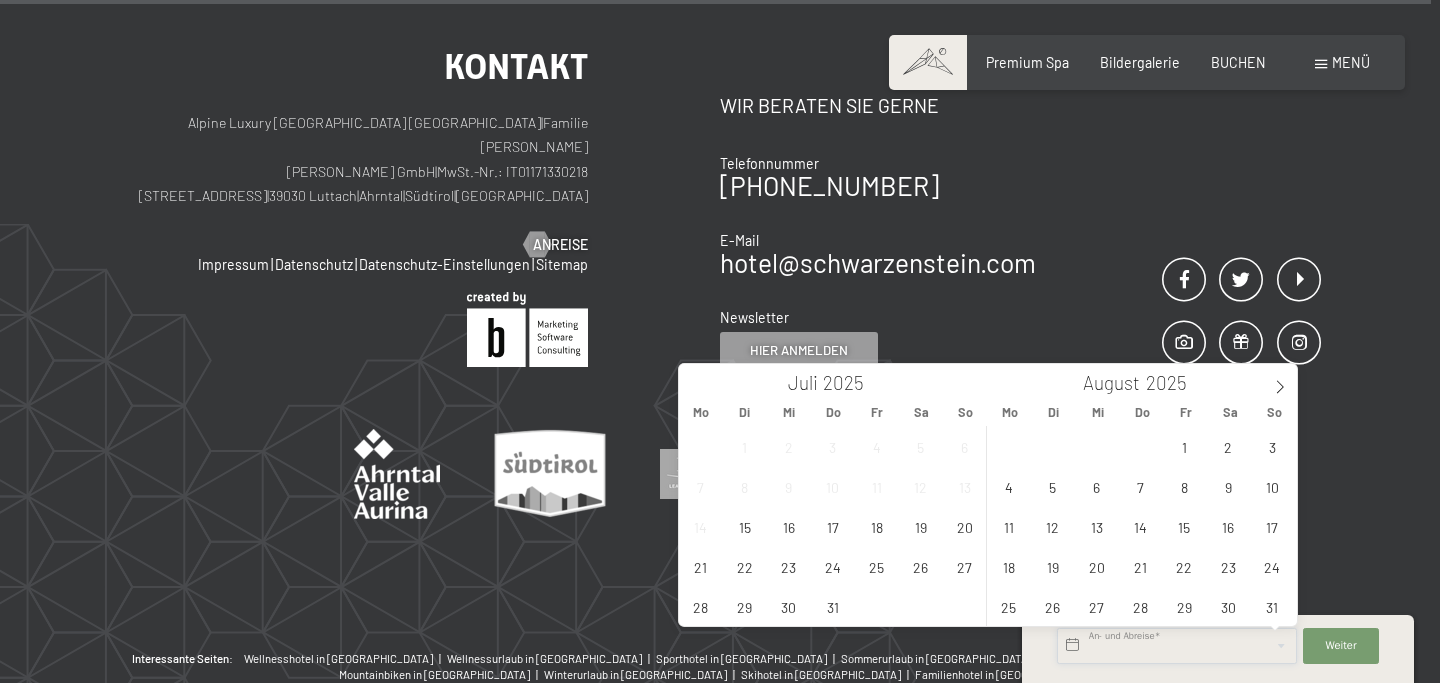 click at bounding box center [1177, 646] 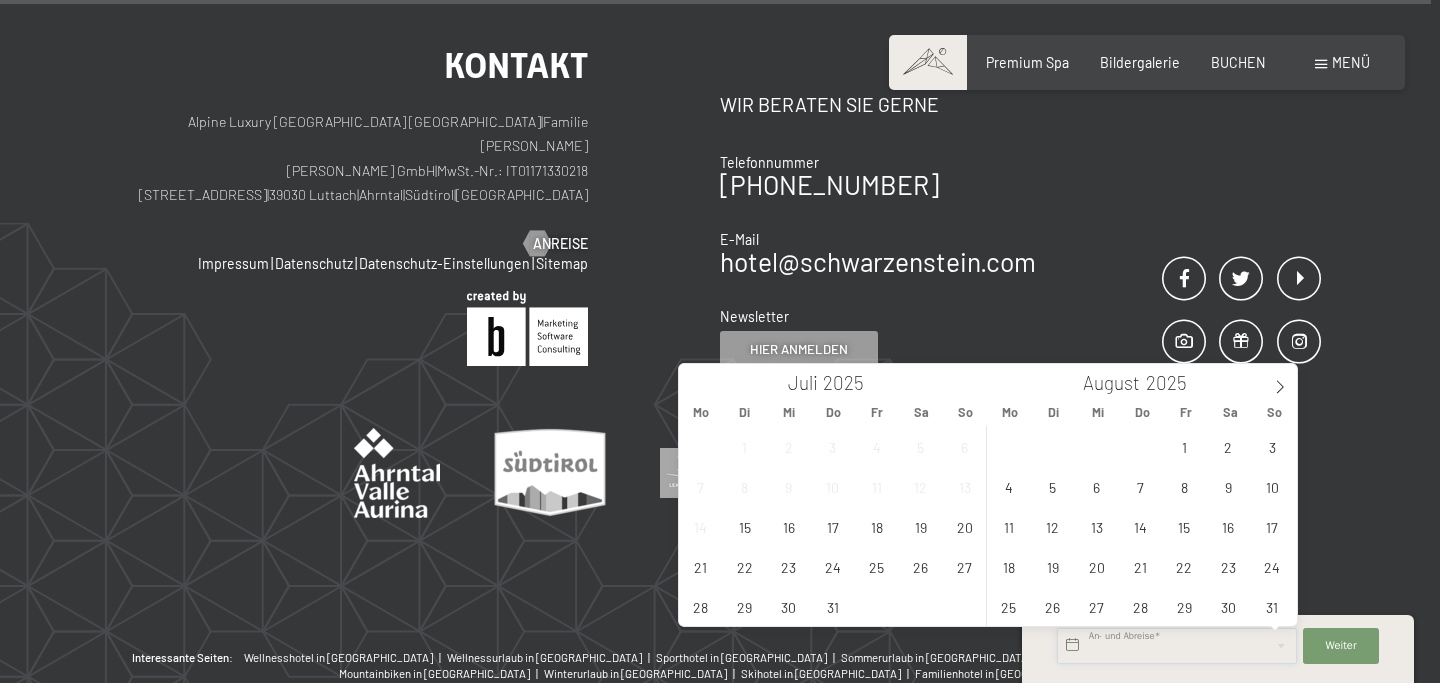 scroll, scrollTop: 4942, scrollLeft: 0, axis: vertical 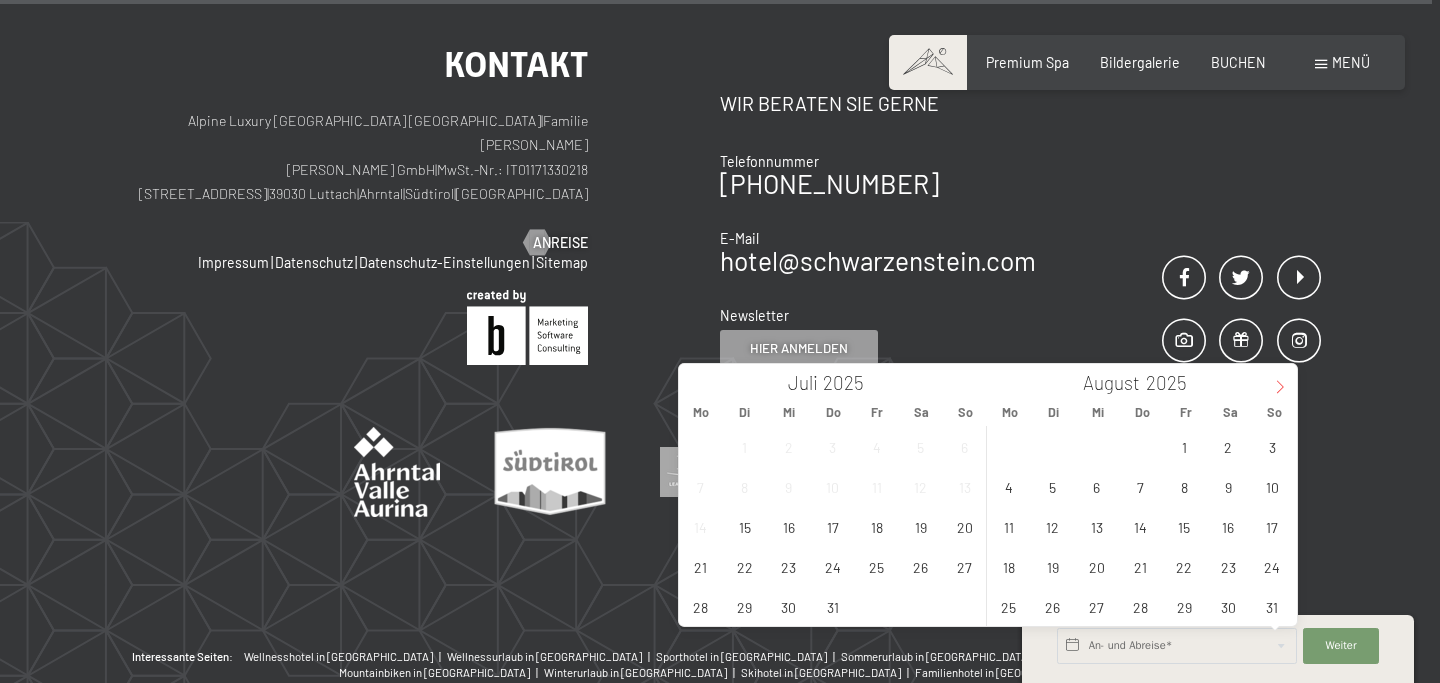 click 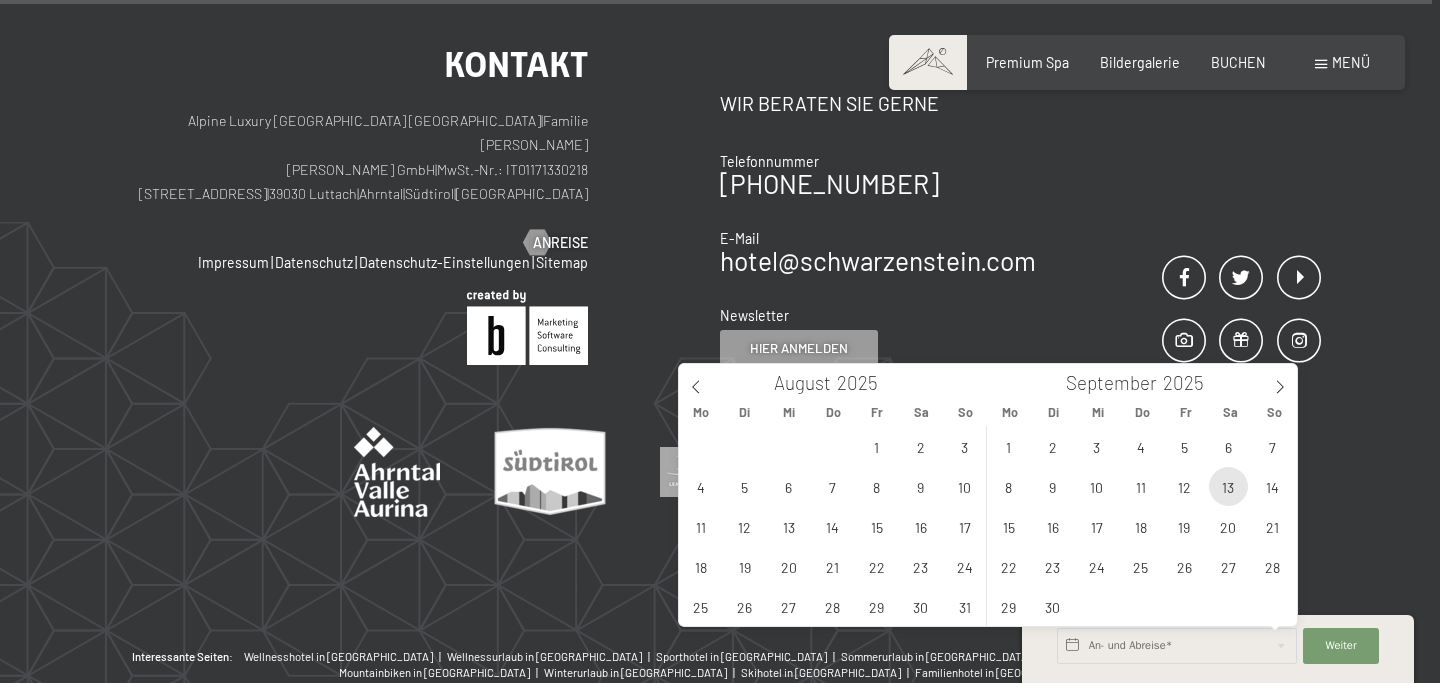 click on "13" at bounding box center [1228, 486] 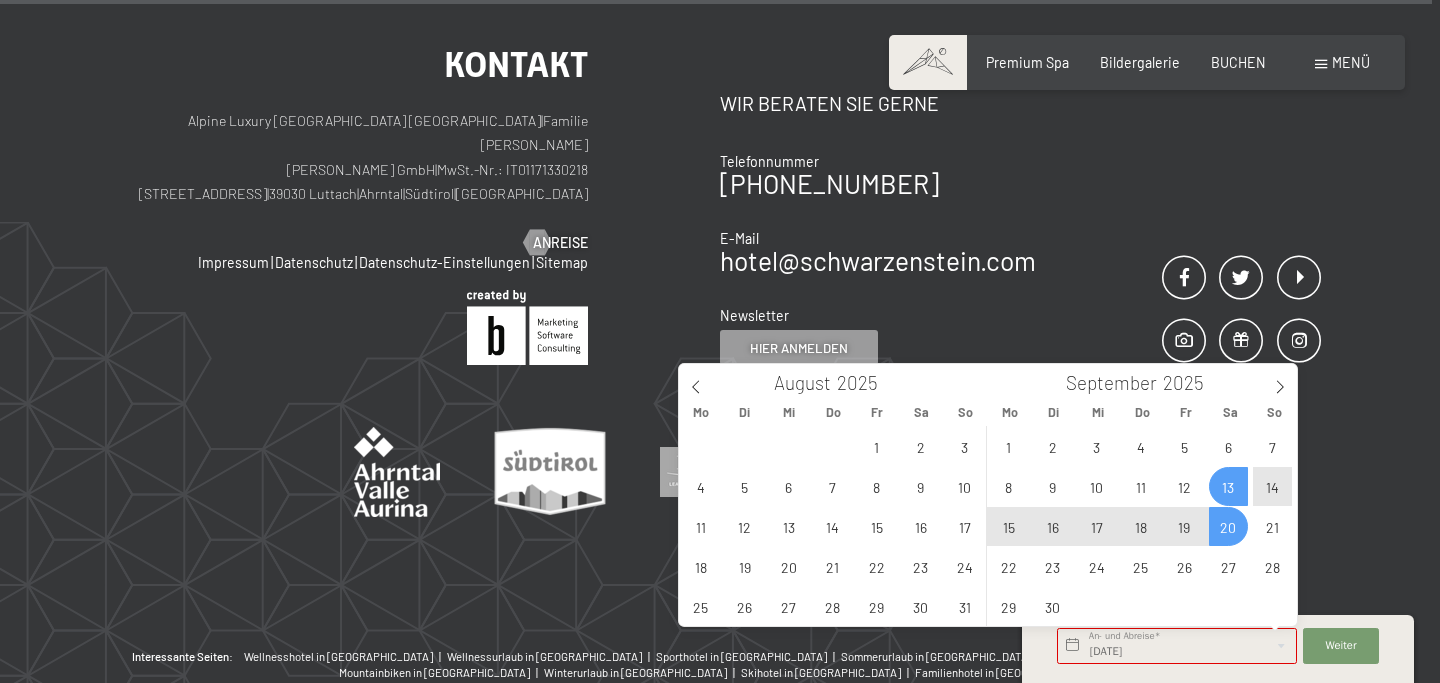 click on "20" at bounding box center (1228, 526) 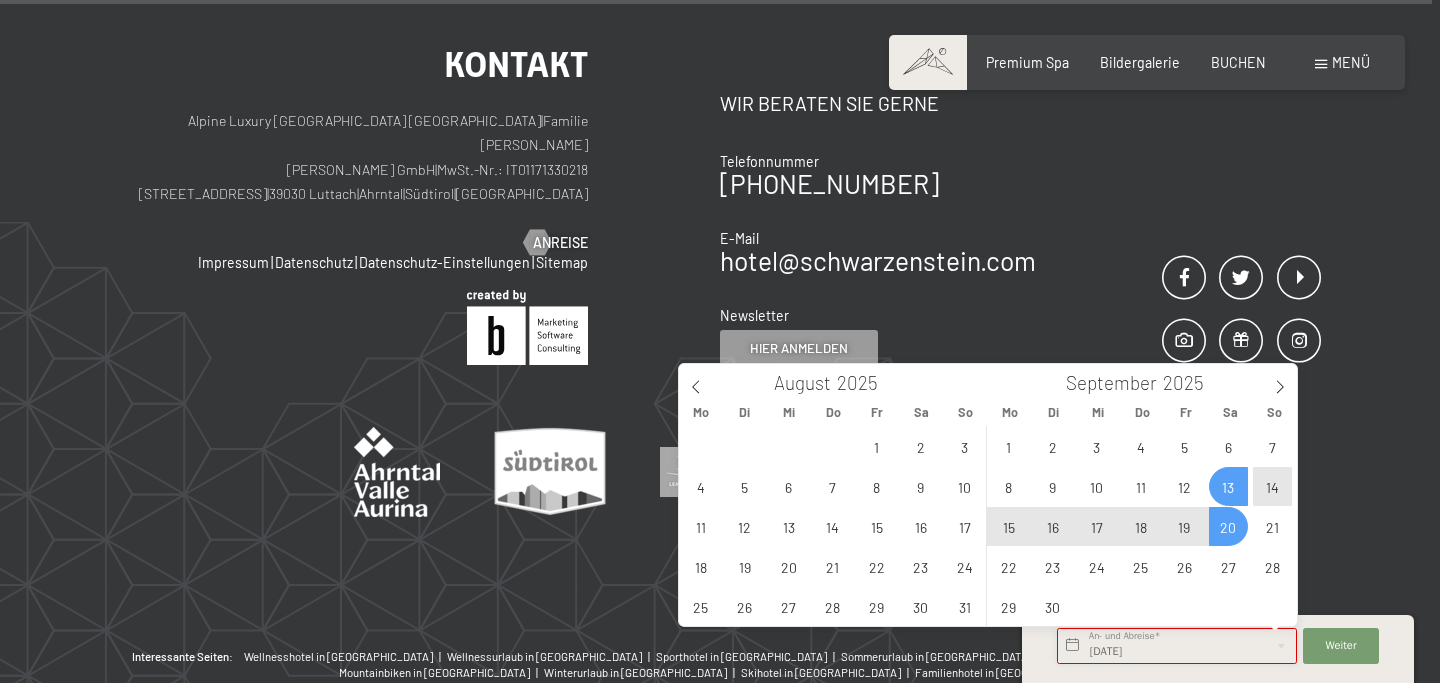 type on "Sa. 13.09.2025 - Sa. 20.09.2025" 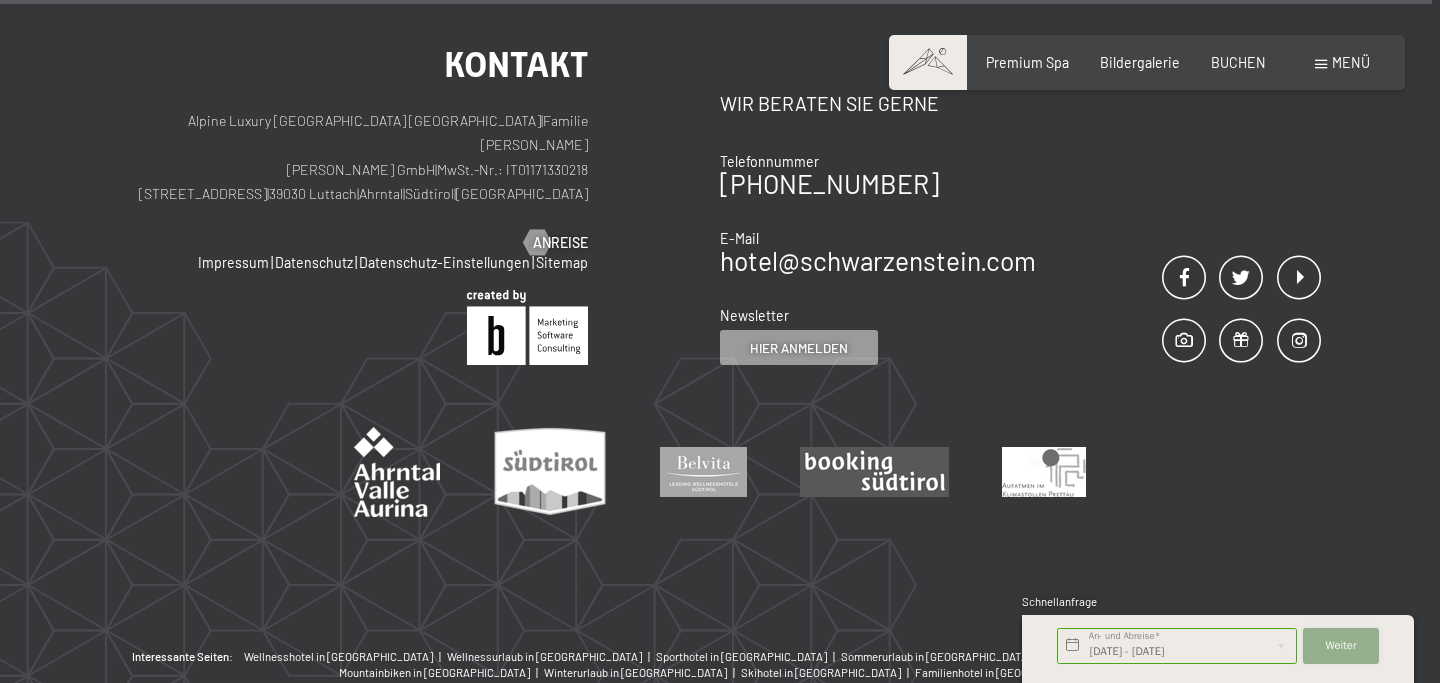 click on "Weiter" at bounding box center (1340, 646) 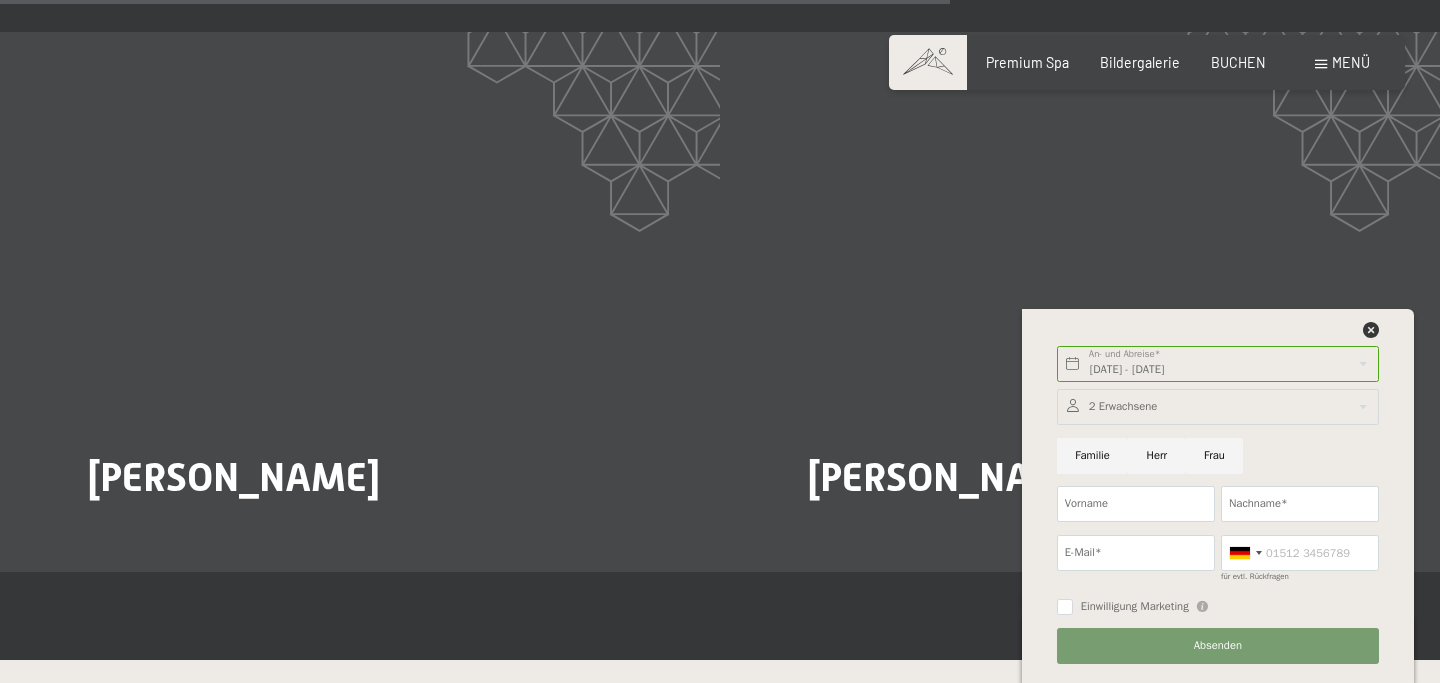 scroll, scrollTop: 3271, scrollLeft: 0, axis: vertical 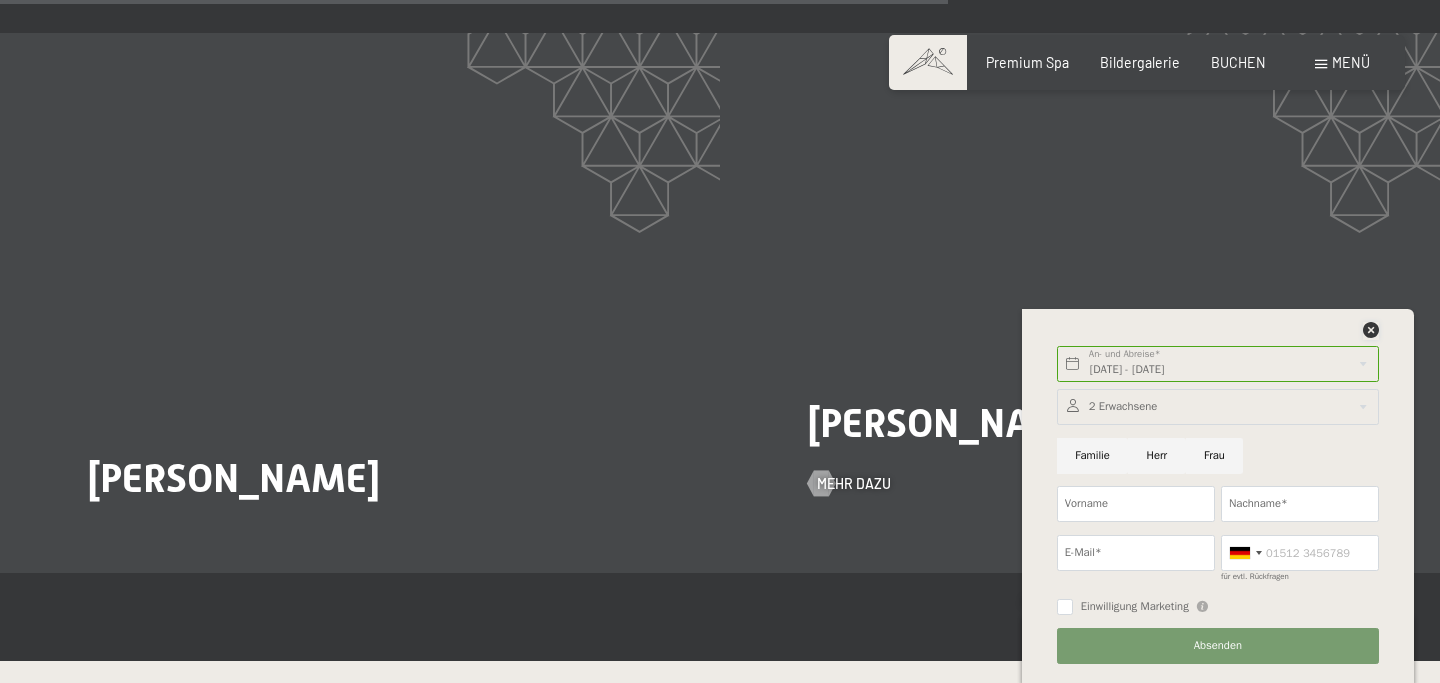 click at bounding box center (1371, 330) 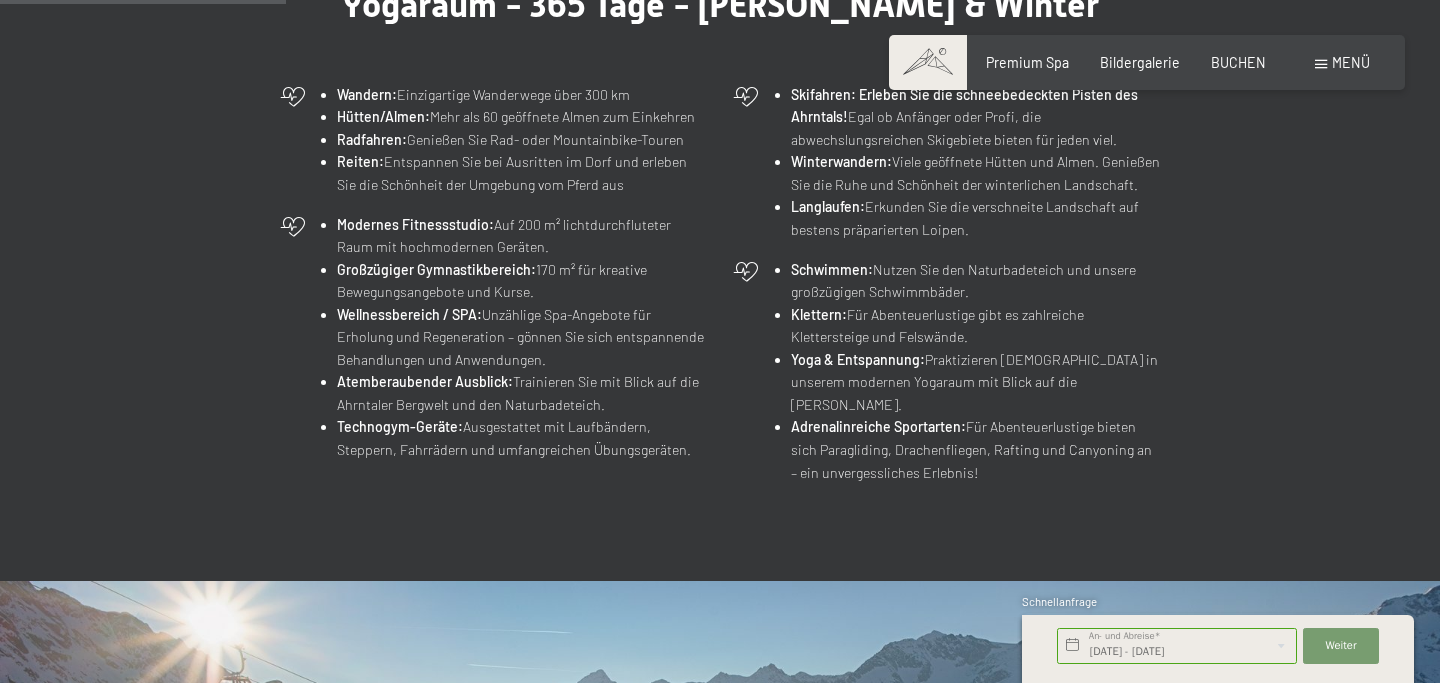 scroll, scrollTop: 0, scrollLeft: 0, axis: both 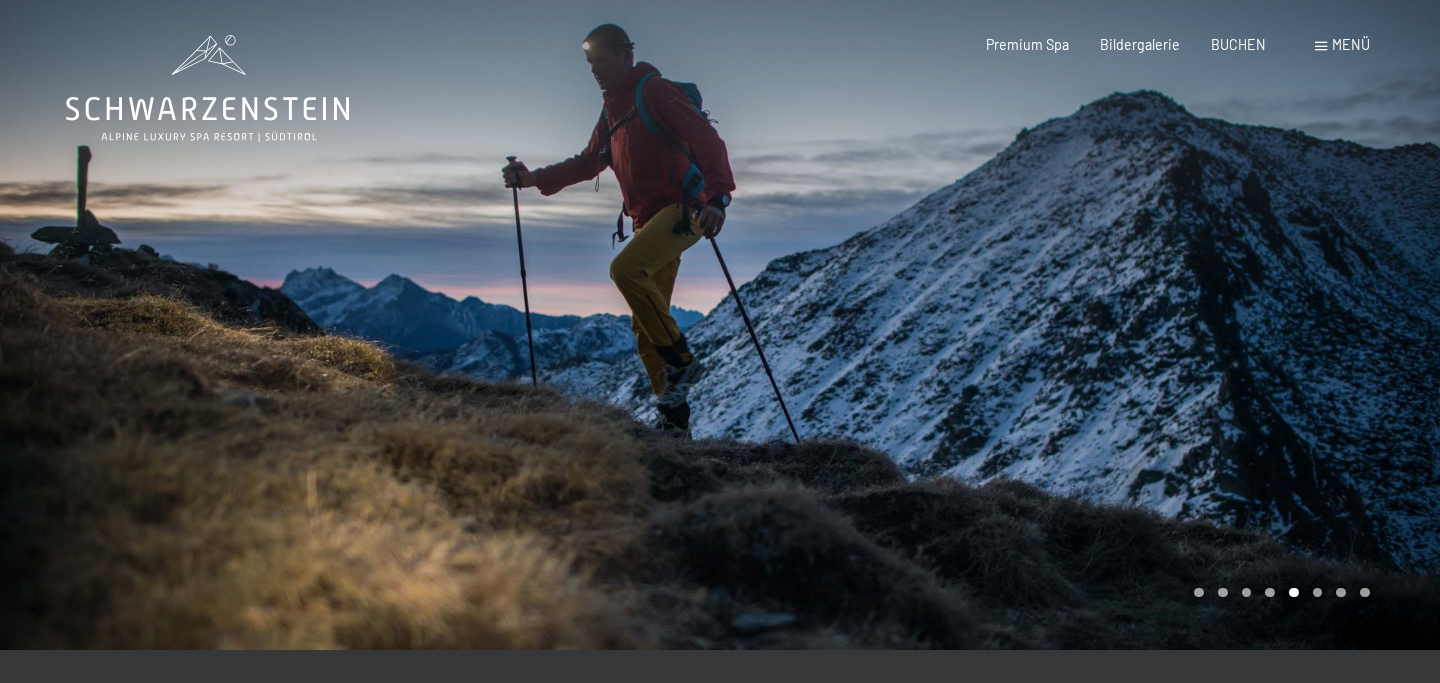 click on "Menü" at bounding box center (1342, 45) 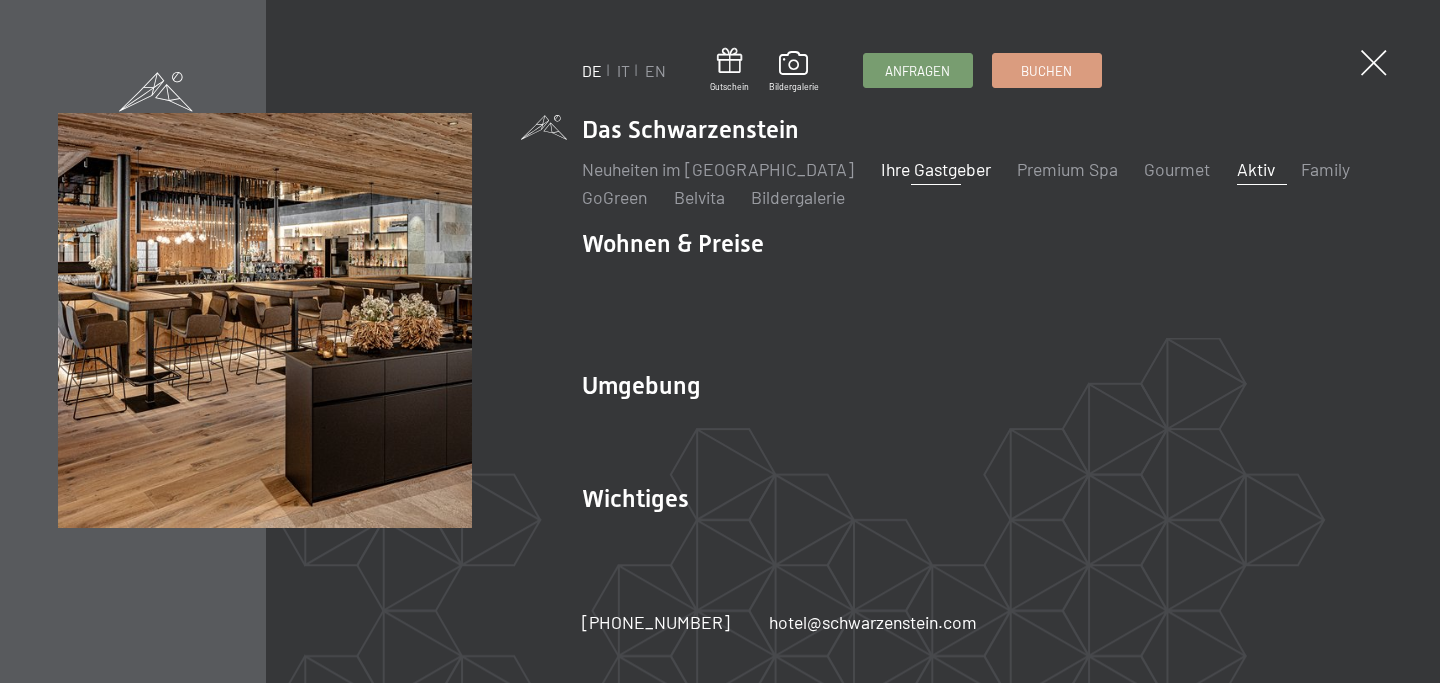 click on "Ihre Gastgeber" at bounding box center [936, 169] 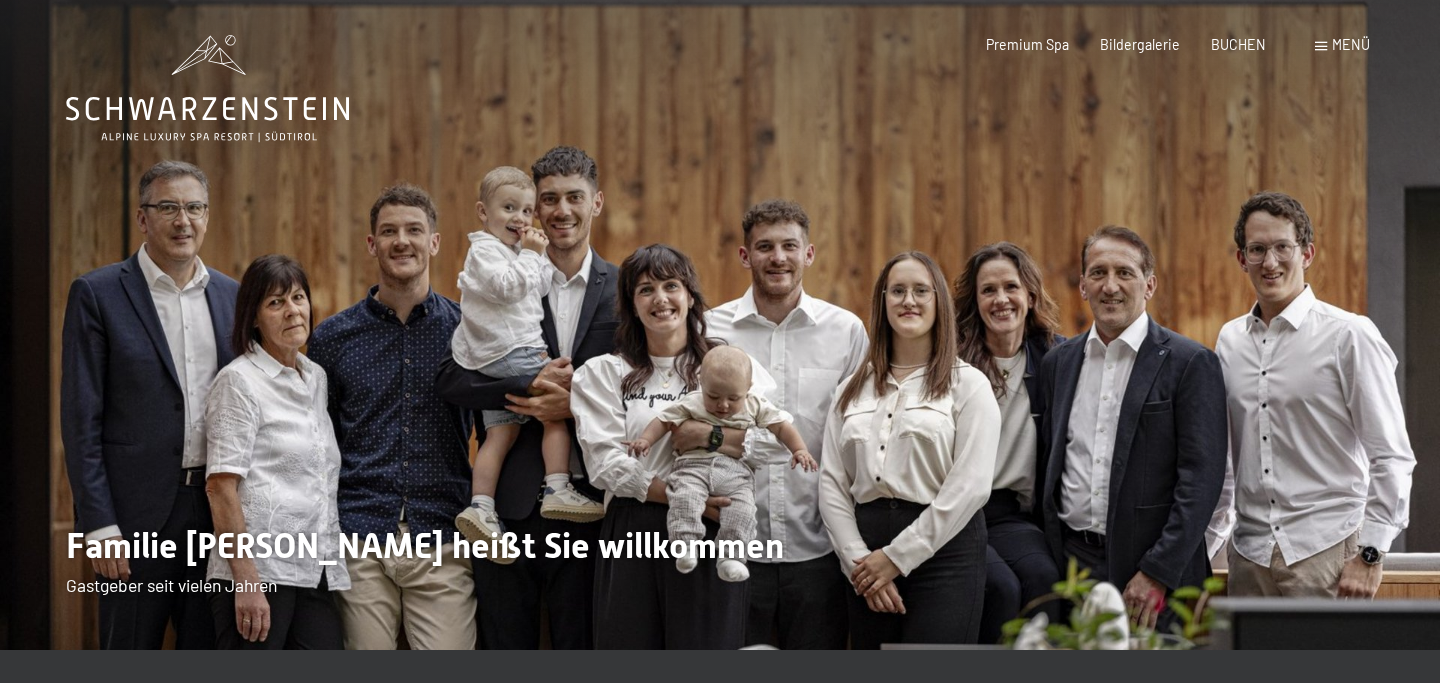 scroll, scrollTop: 0, scrollLeft: 0, axis: both 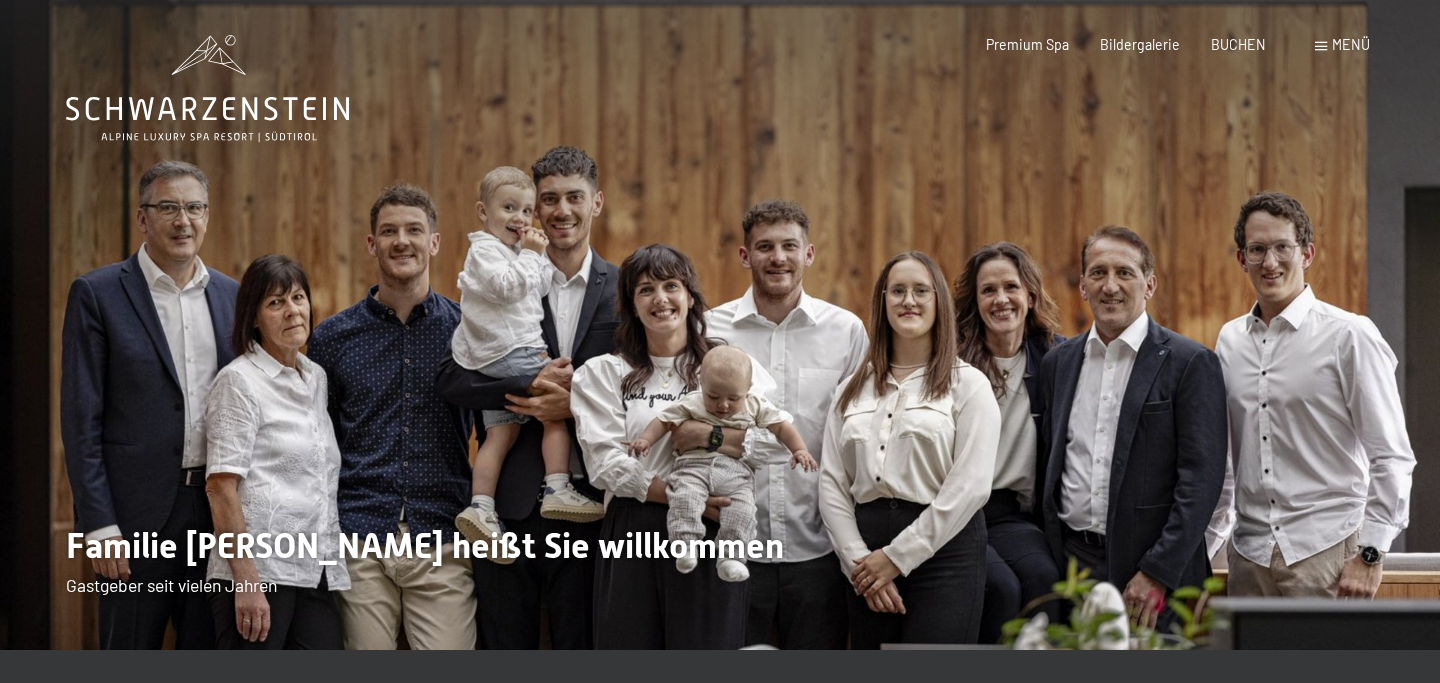 click on "Menü" at bounding box center (1351, 44) 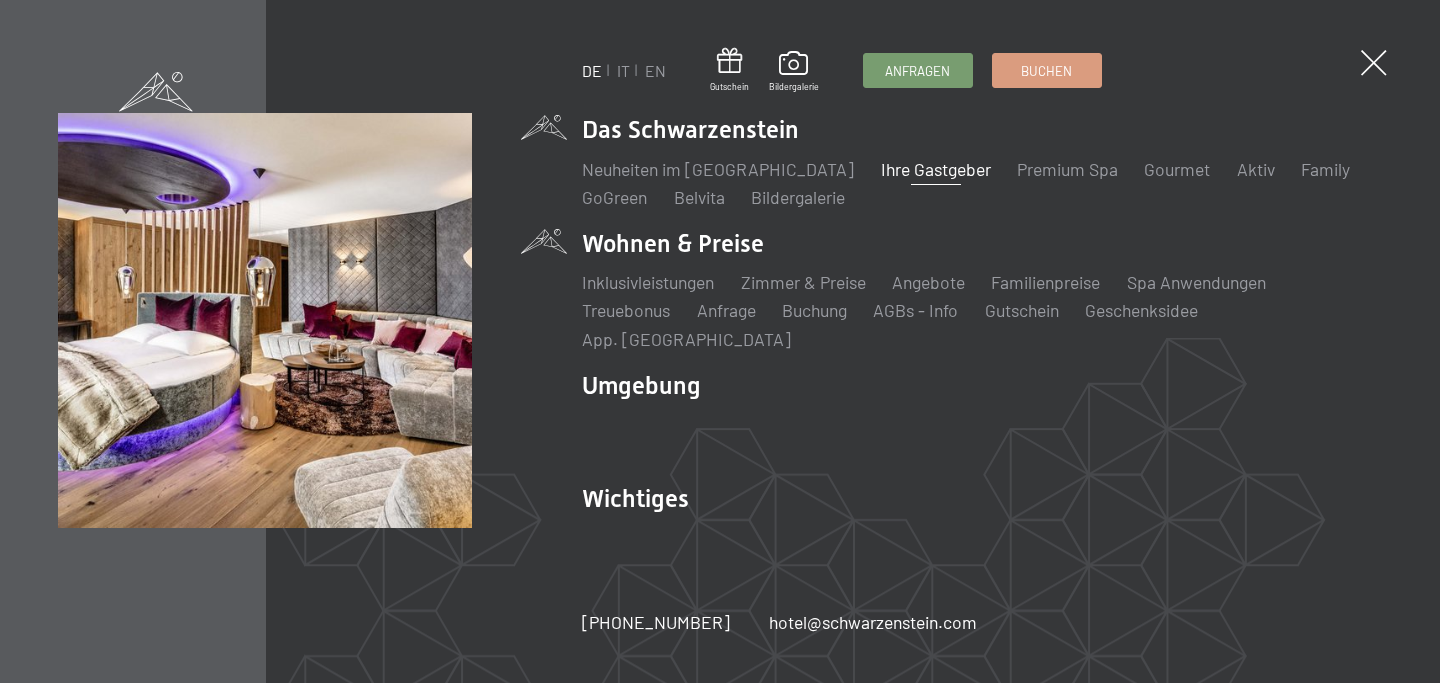 click on "Wohnen & Preise           Inklusivleistungen         Zimmer & Preise         Liste             Angebote         Liste             Familienpreise         Spa Anwendungen         Treuebonus         Anfrage         Buchung         AGBs - Info         Gutschein         Geschenksidee         App. Luxegg" at bounding box center [982, 289] 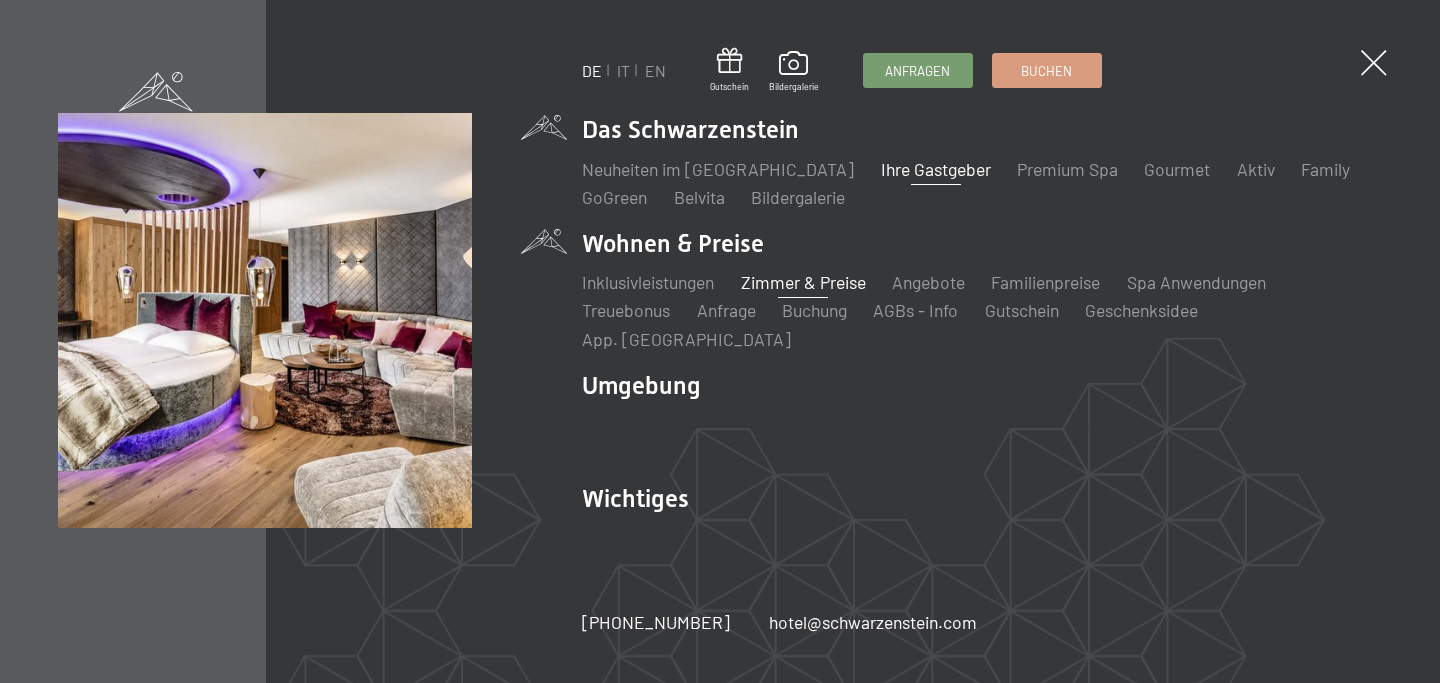click on "Zimmer & Preise" at bounding box center [803, 282] 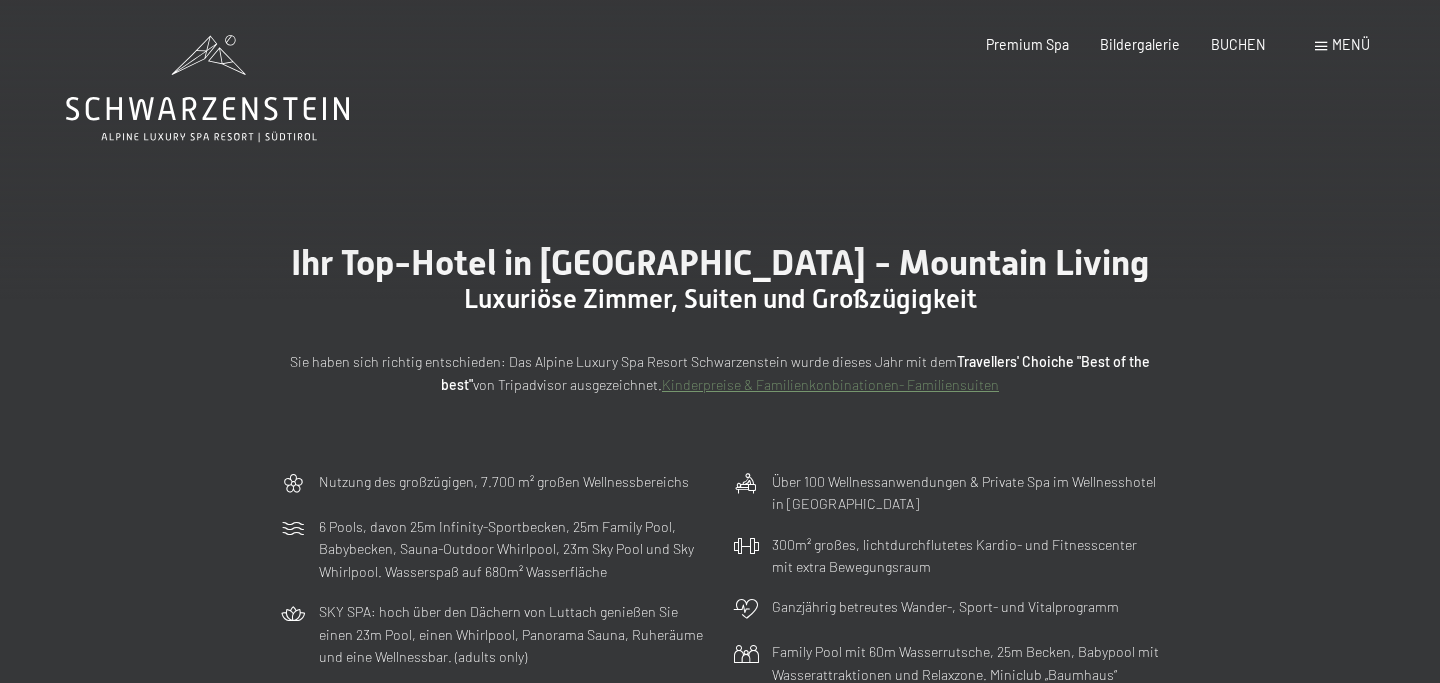 scroll, scrollTop: 0, scrollLeft: 0, axis: both 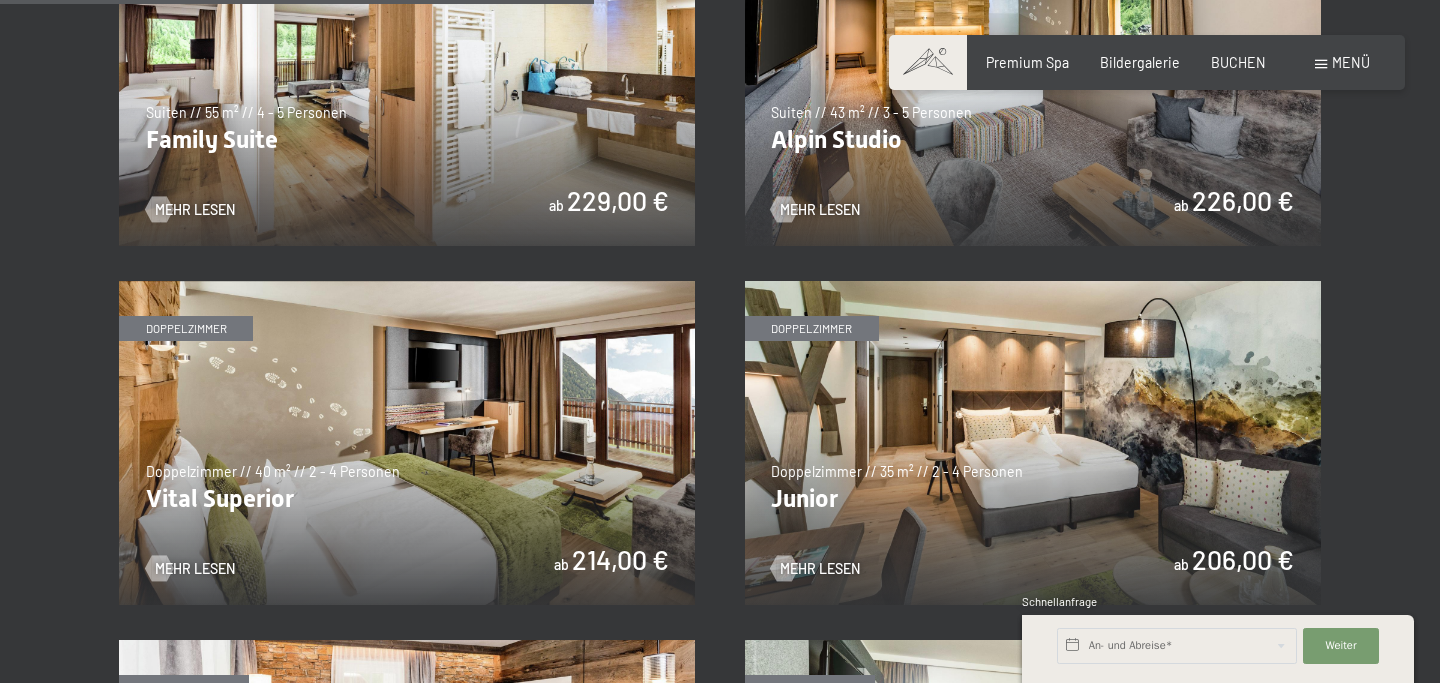 click at bounding box center [1033, 443] 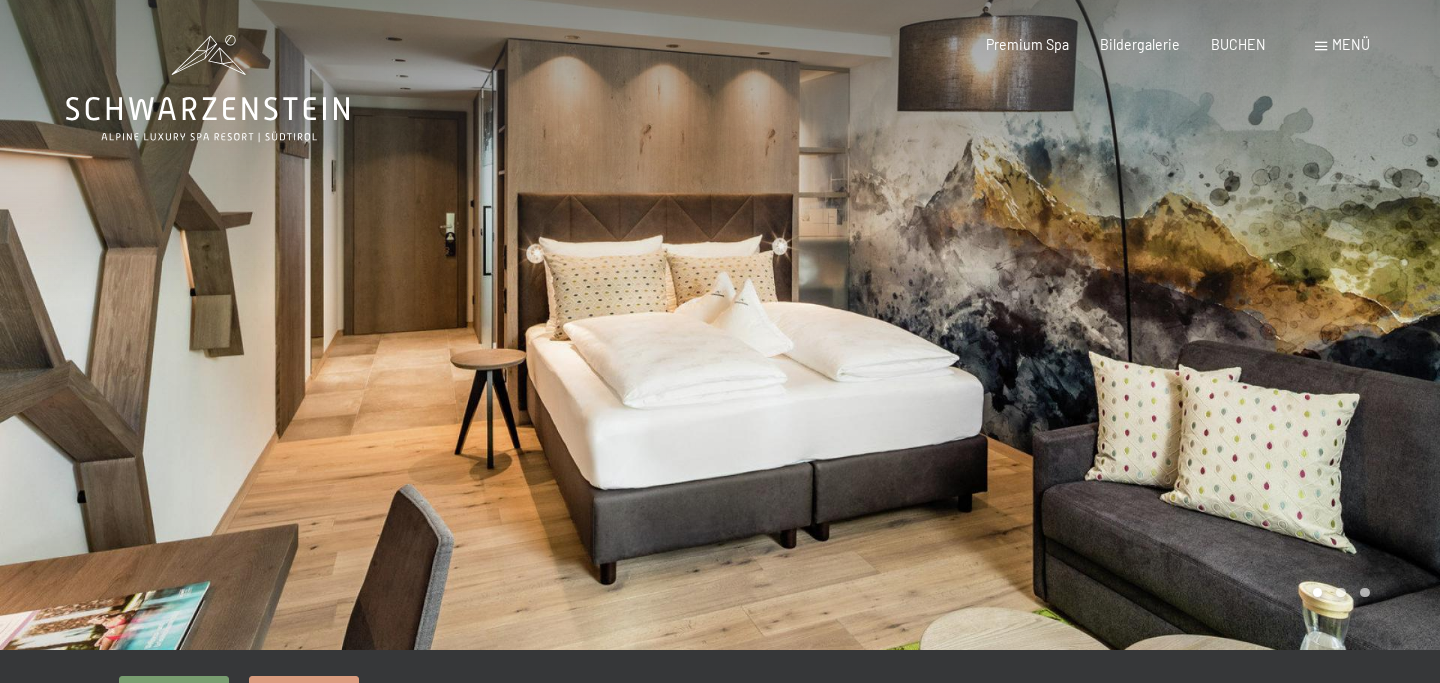scroll, scrollTop: 0, scrollLeft: 0, axis: both 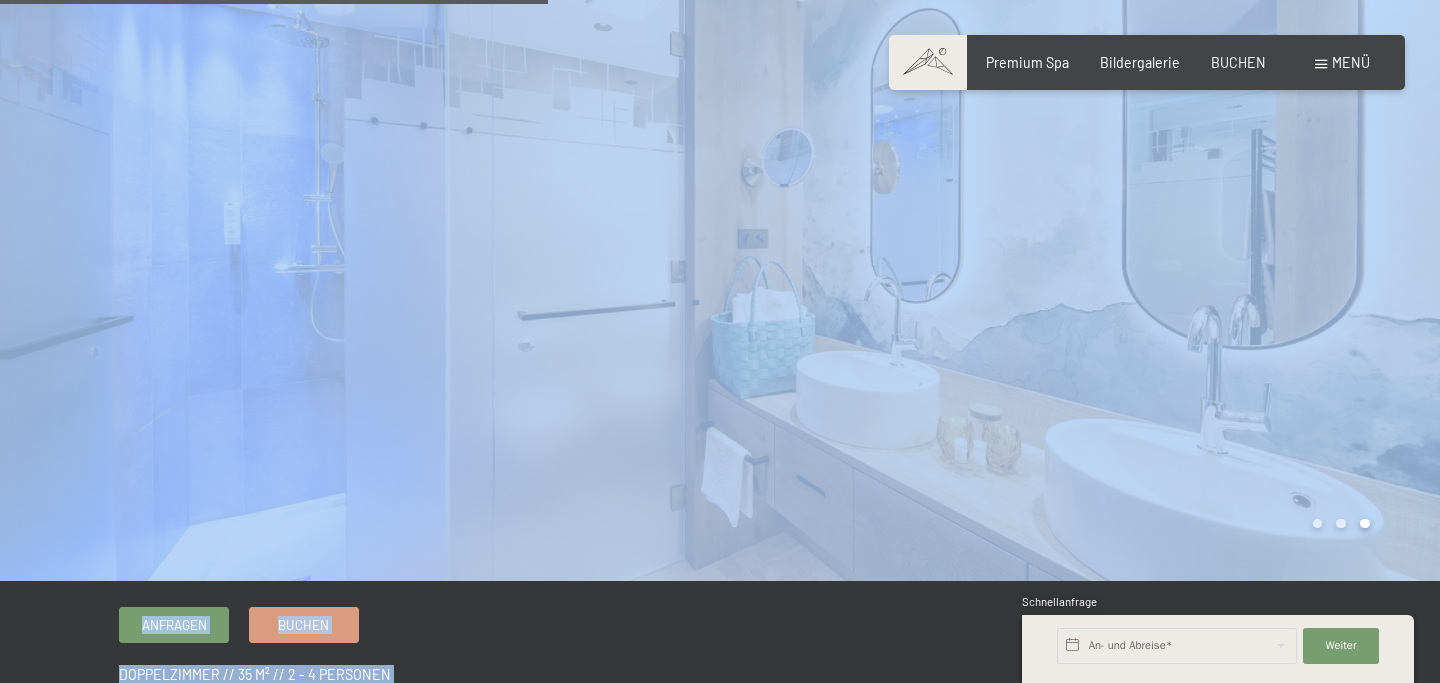 drag, startPoint x: 211, startPoint y: -60, endPoint x: 143, endPoint y: -112, distance: 85.60374 